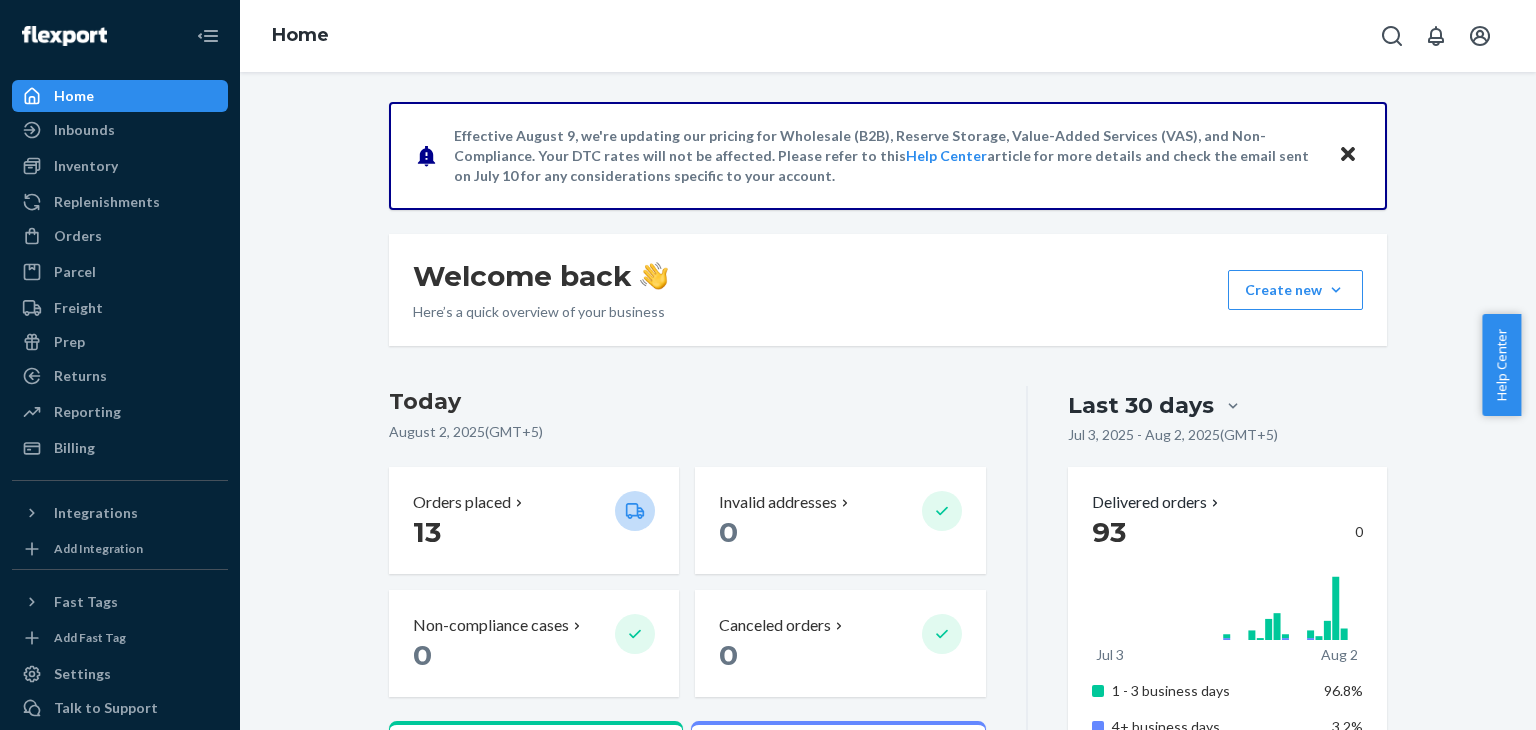 scroll, scrollTop: 0, scrollLeft: 0, axis: both 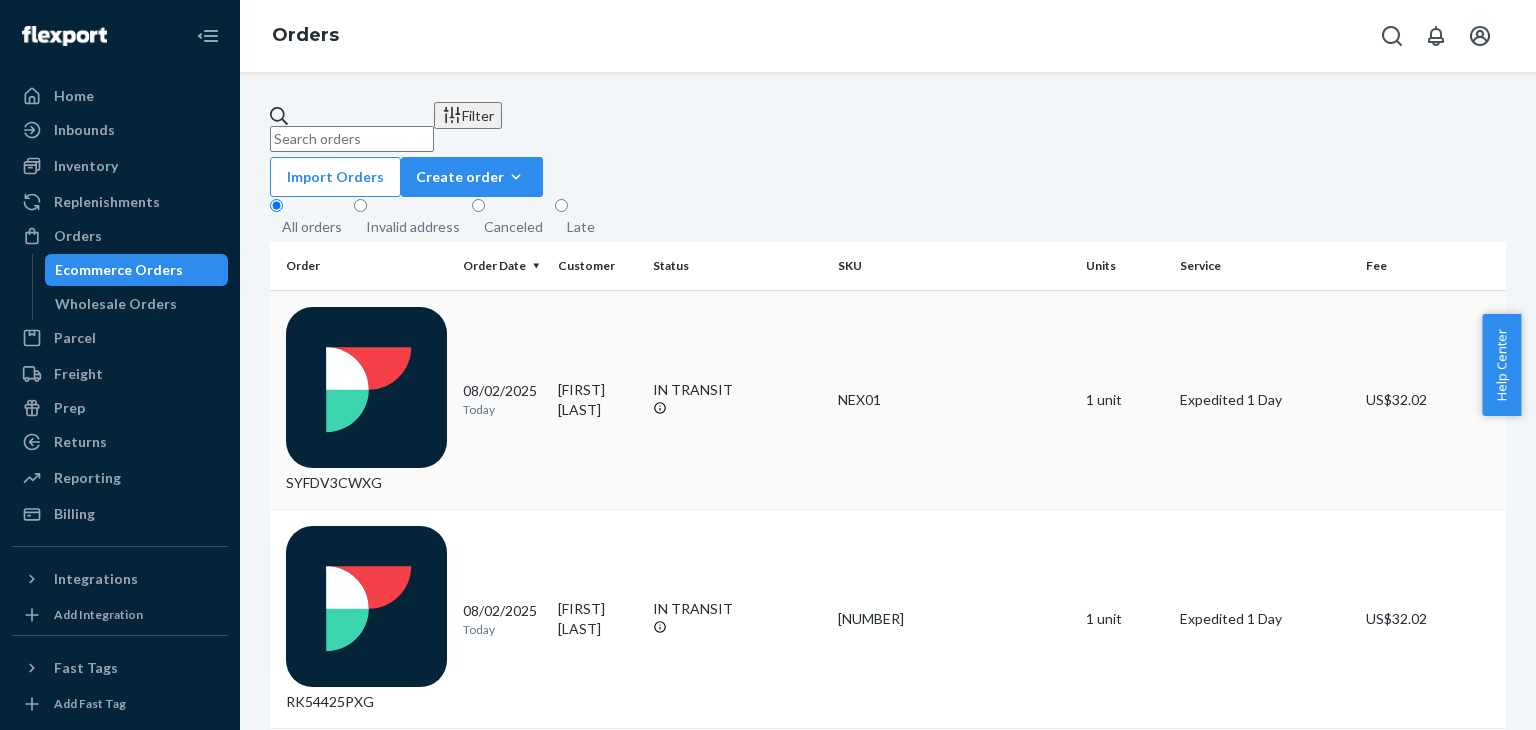 click on "SYFDV3CWXG" at bounding box center [366, 400] 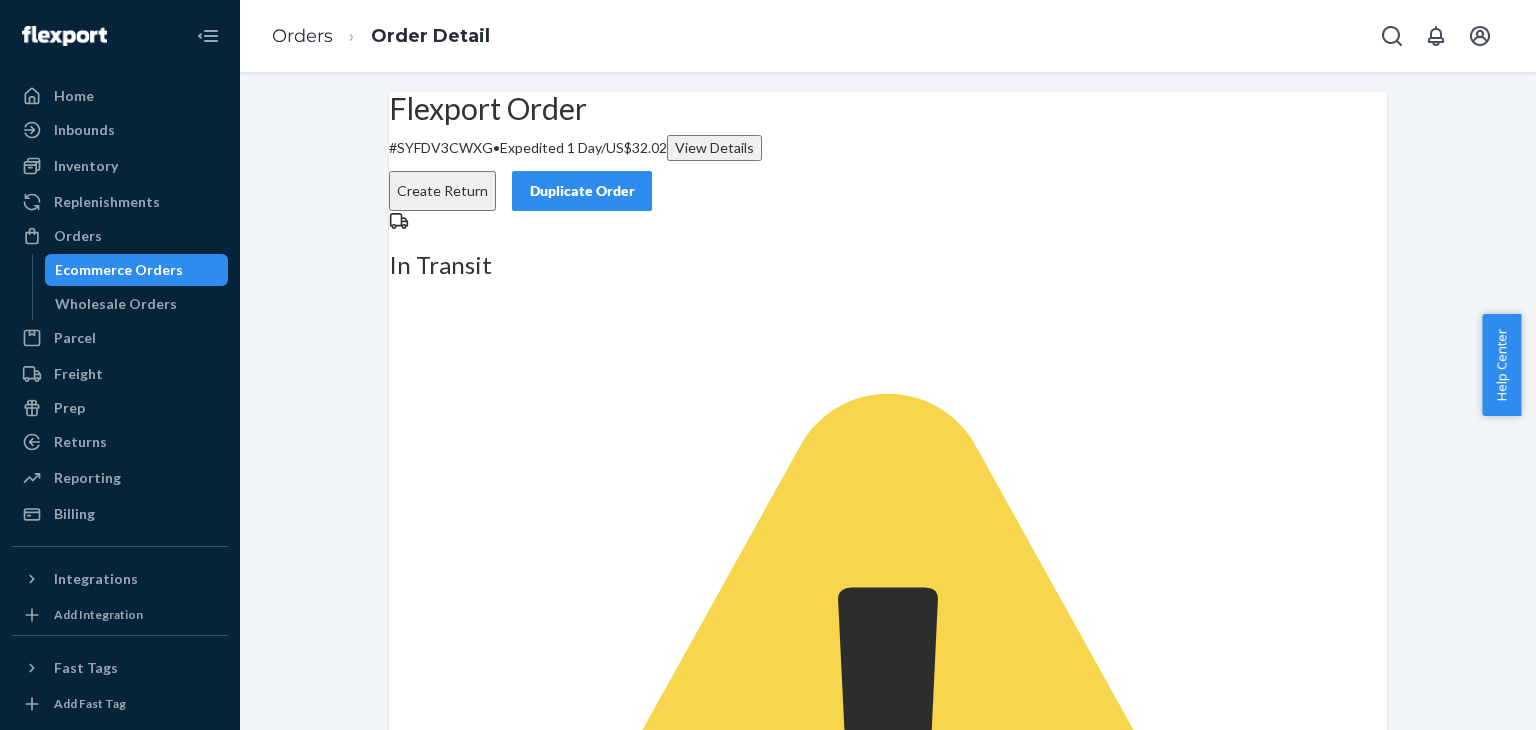 click on "Ecommerce Orders" at bounding box center (119, 270) 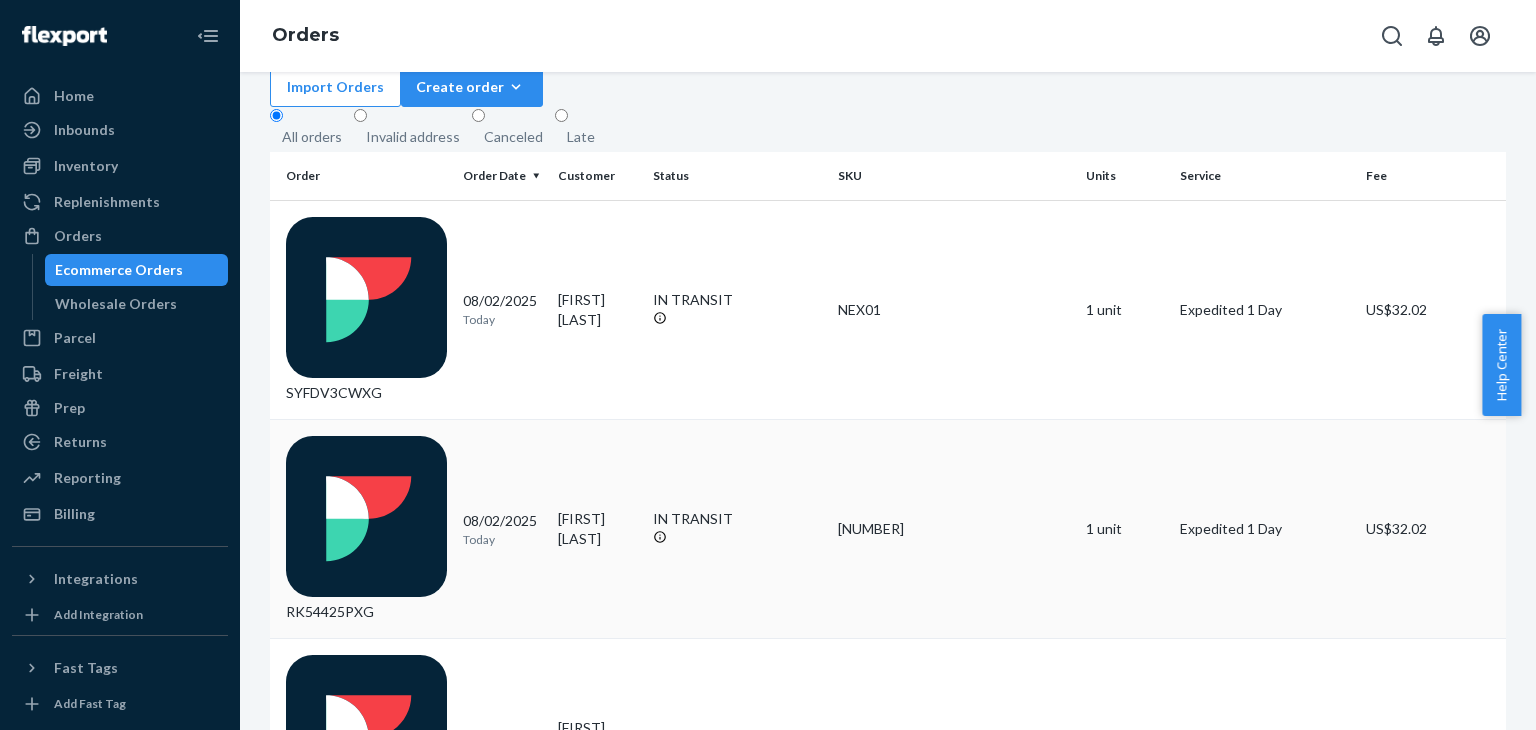 scroll, scrollTop: 0, scrollLeft: 0, axis: both 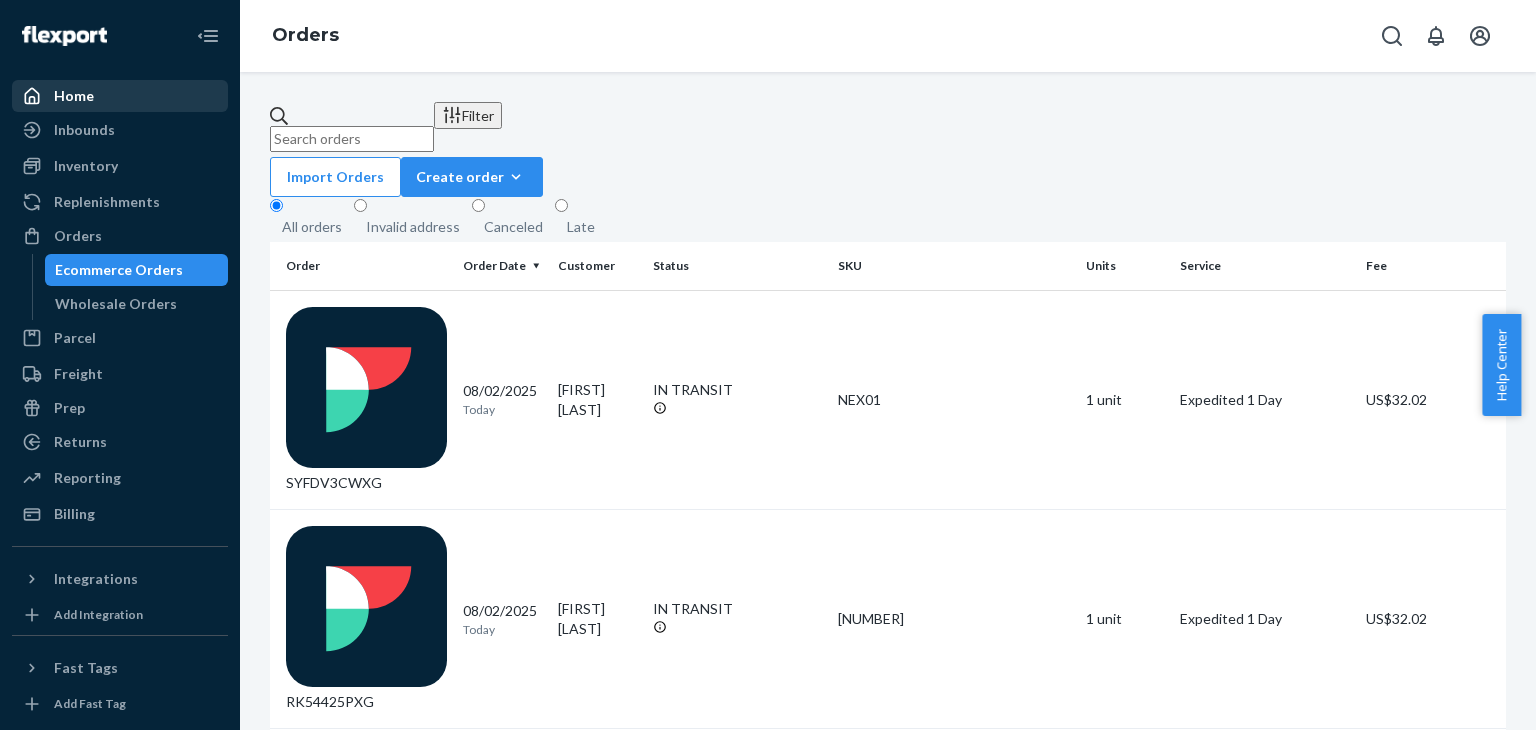 click on "Home" at bounding box center [74, 96] 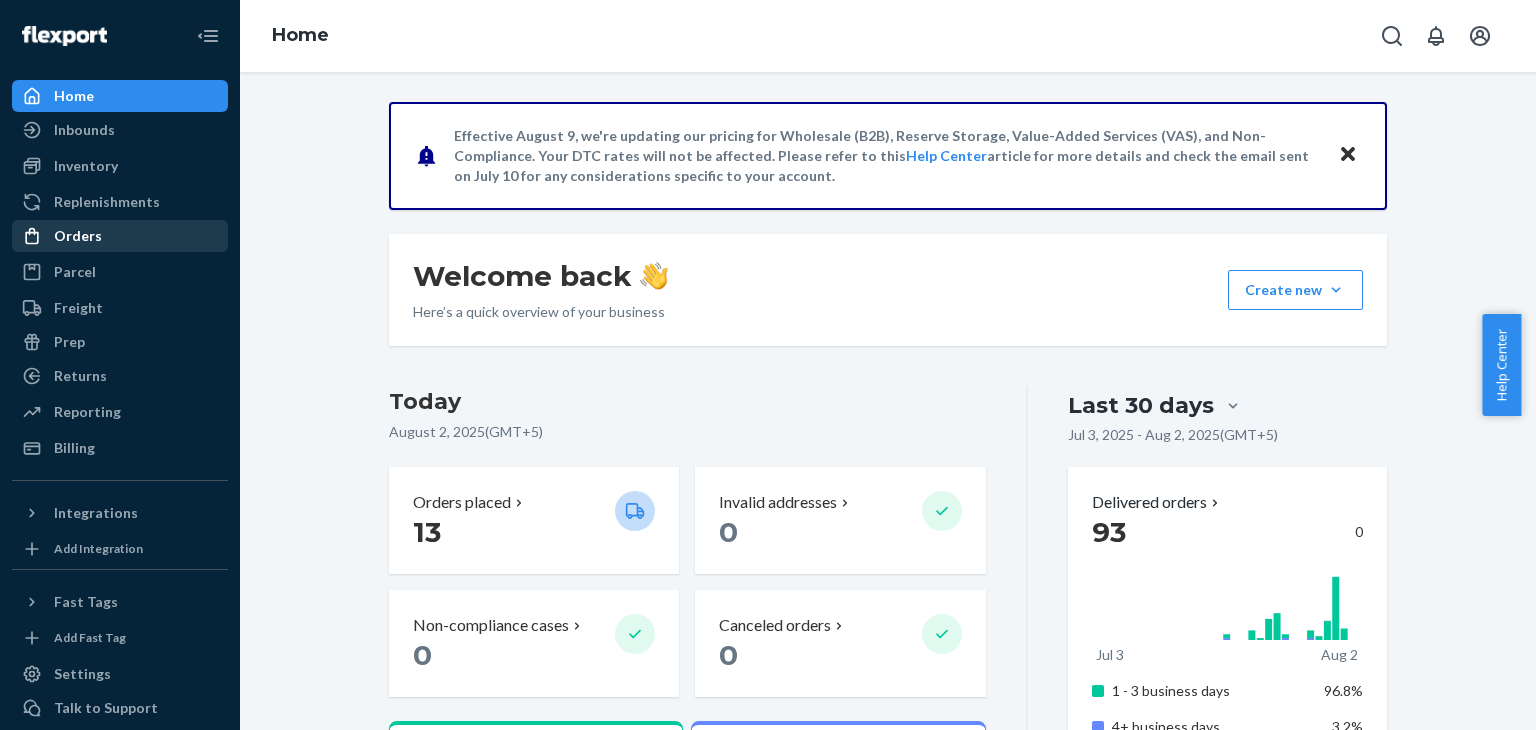 click on "Orders" at bounding box center (120, 236) 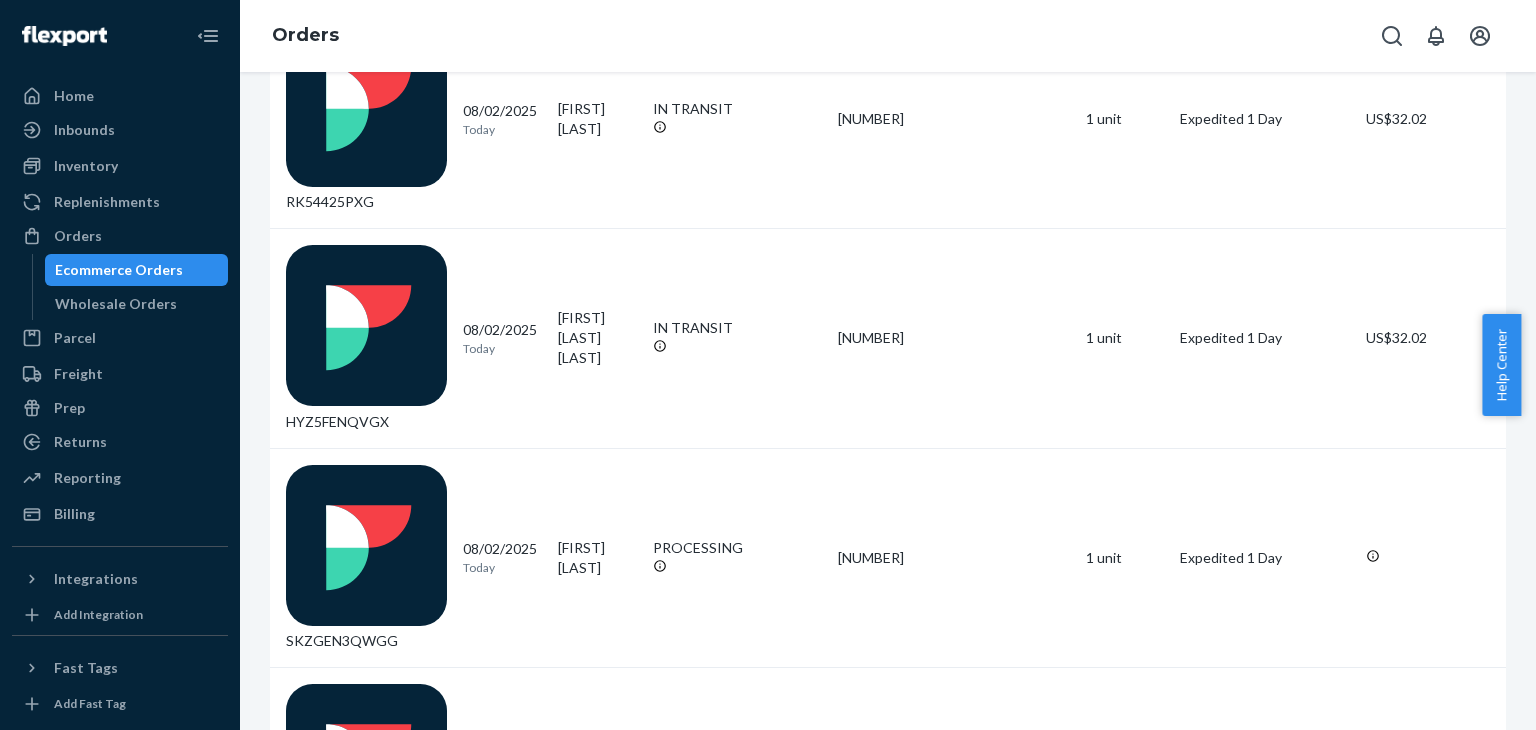 scroll, scrollTop: 700, scrollLeft: 0, axis: vertical 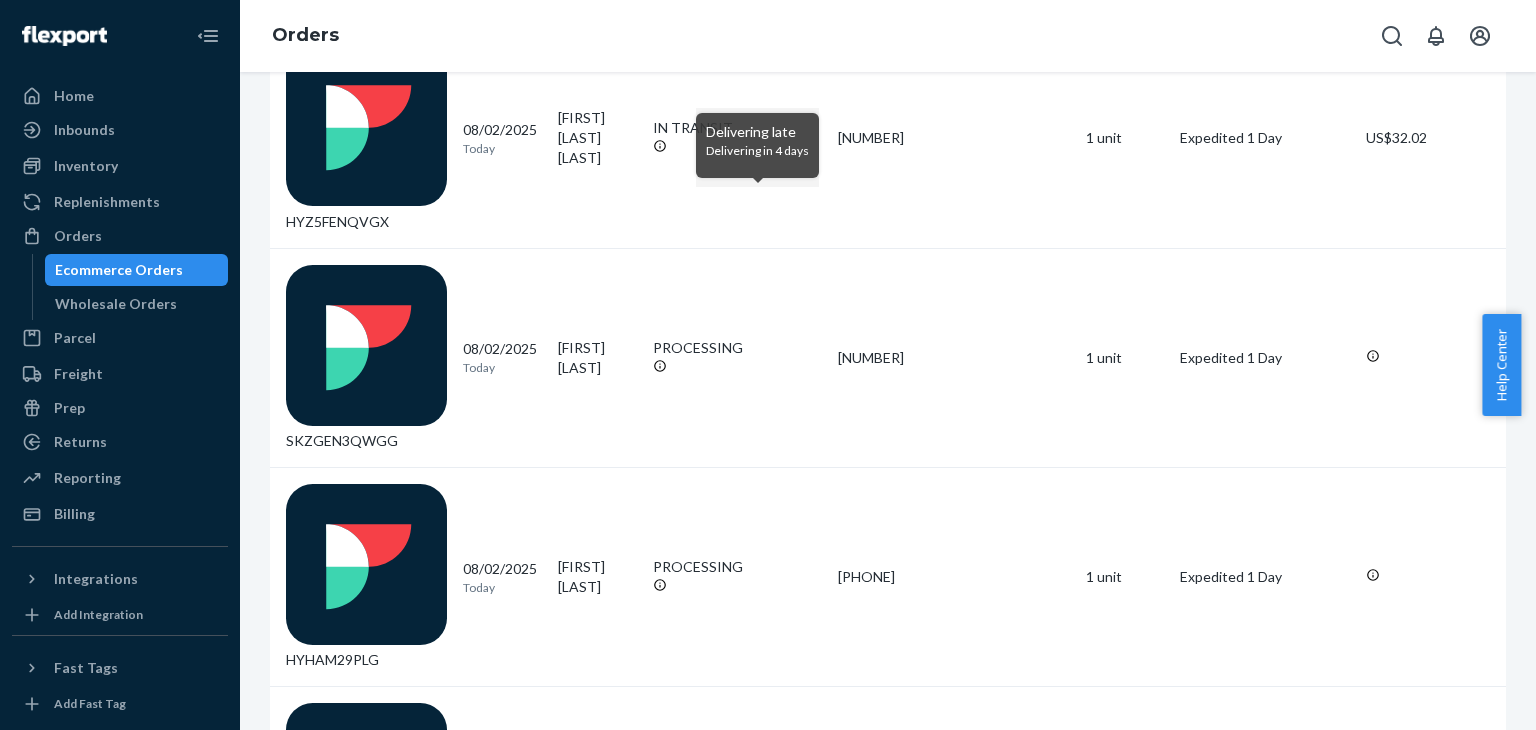click 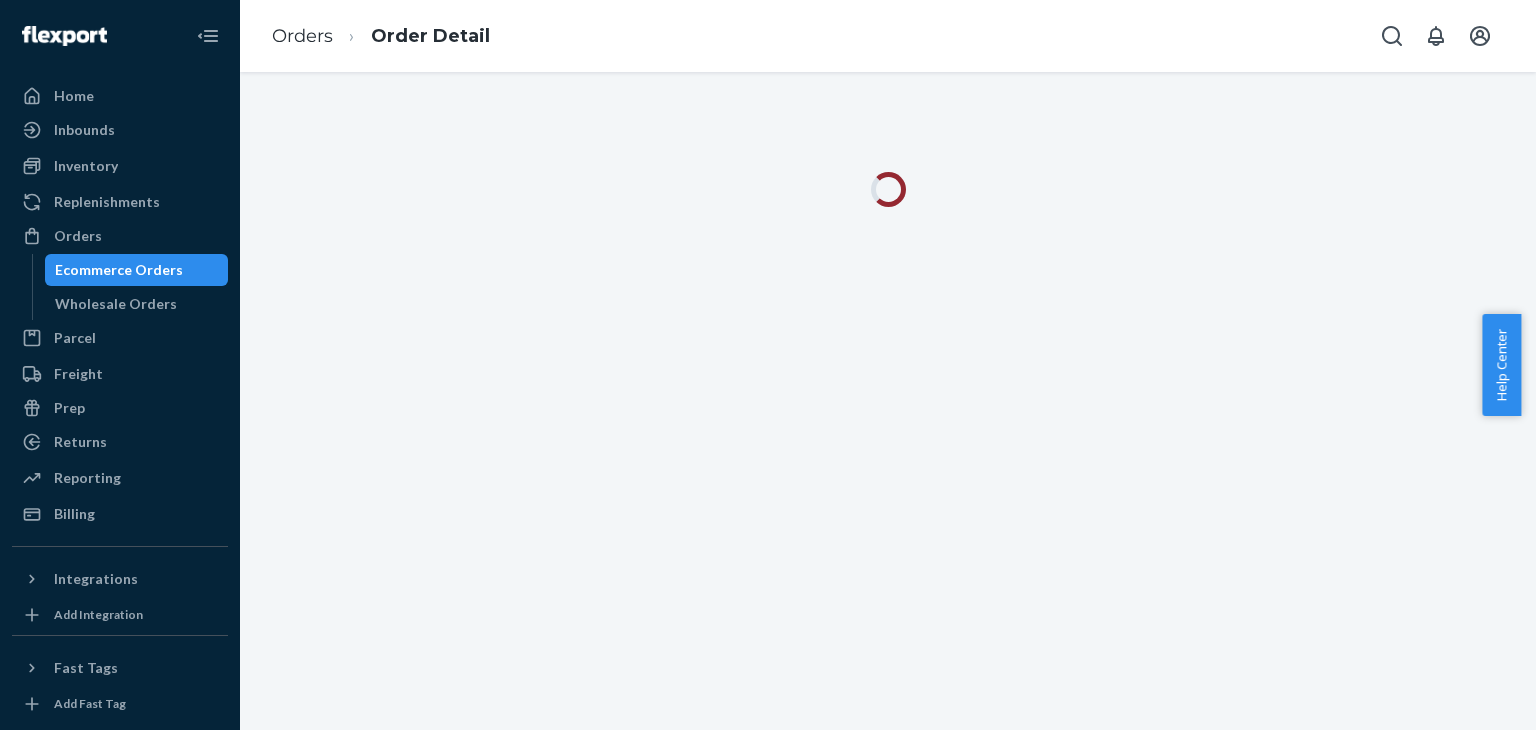 scroll, scrollTop: 0, scrollLeft: 0, axis: both 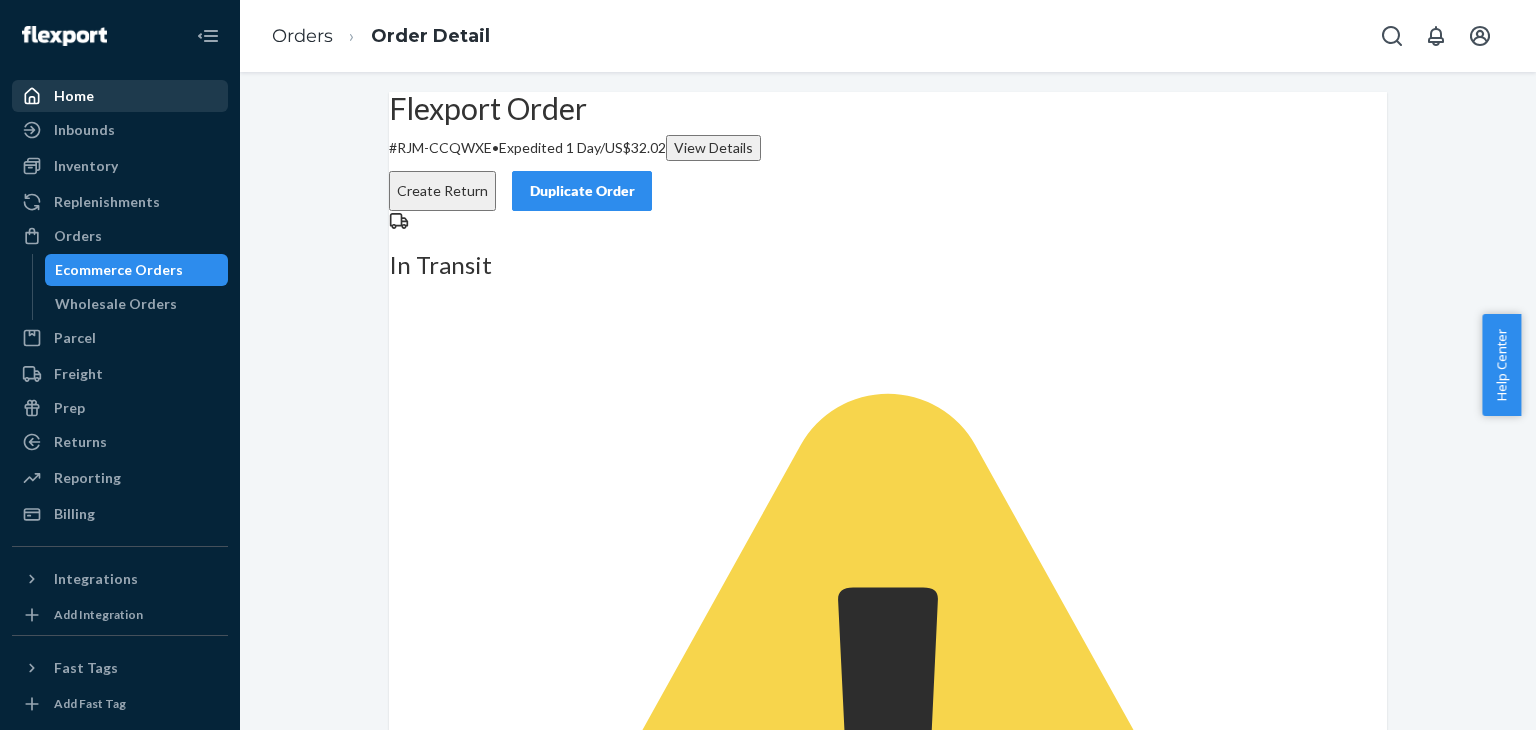 click on "Home" at bounding box center [120, 96] 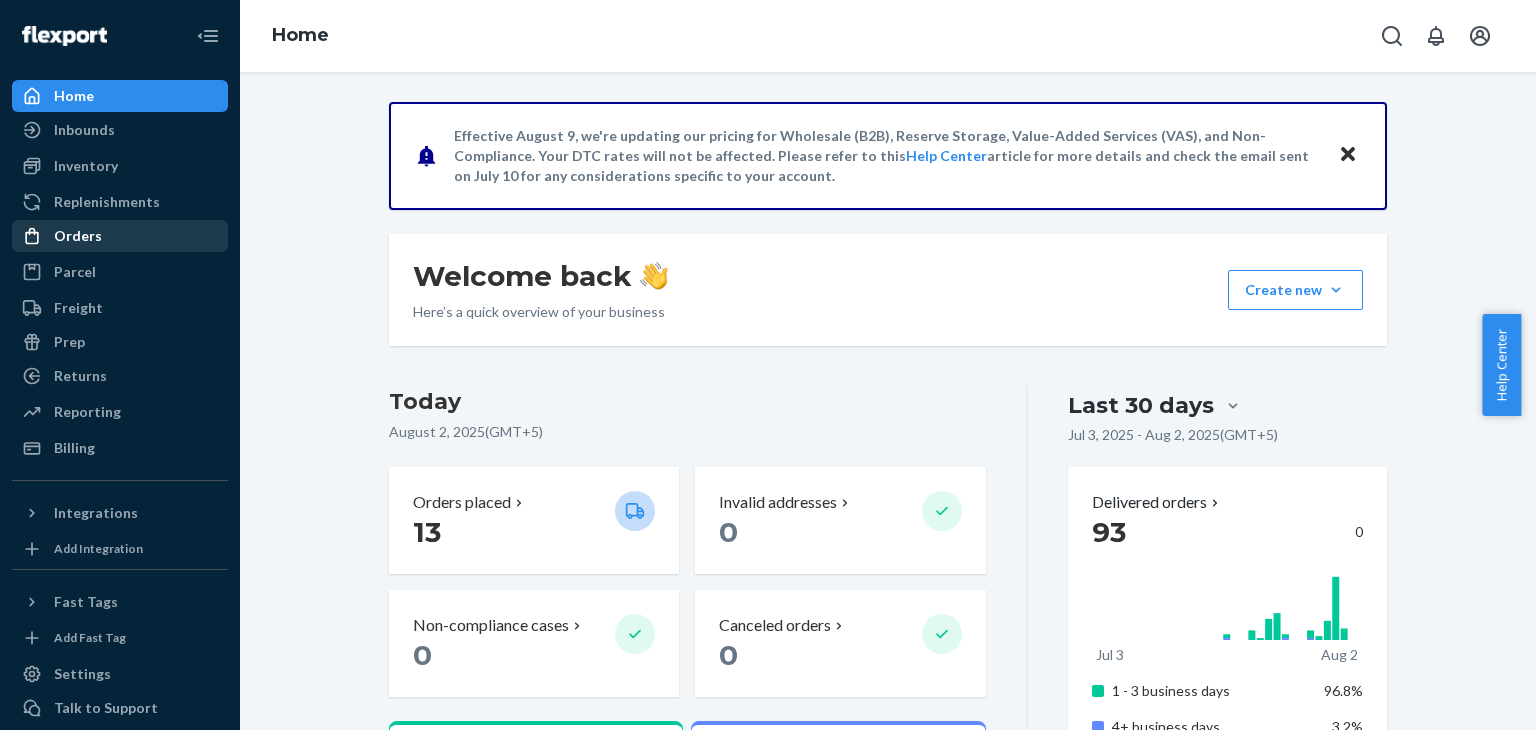 click on "Orders" at bounding box center [120, 236] 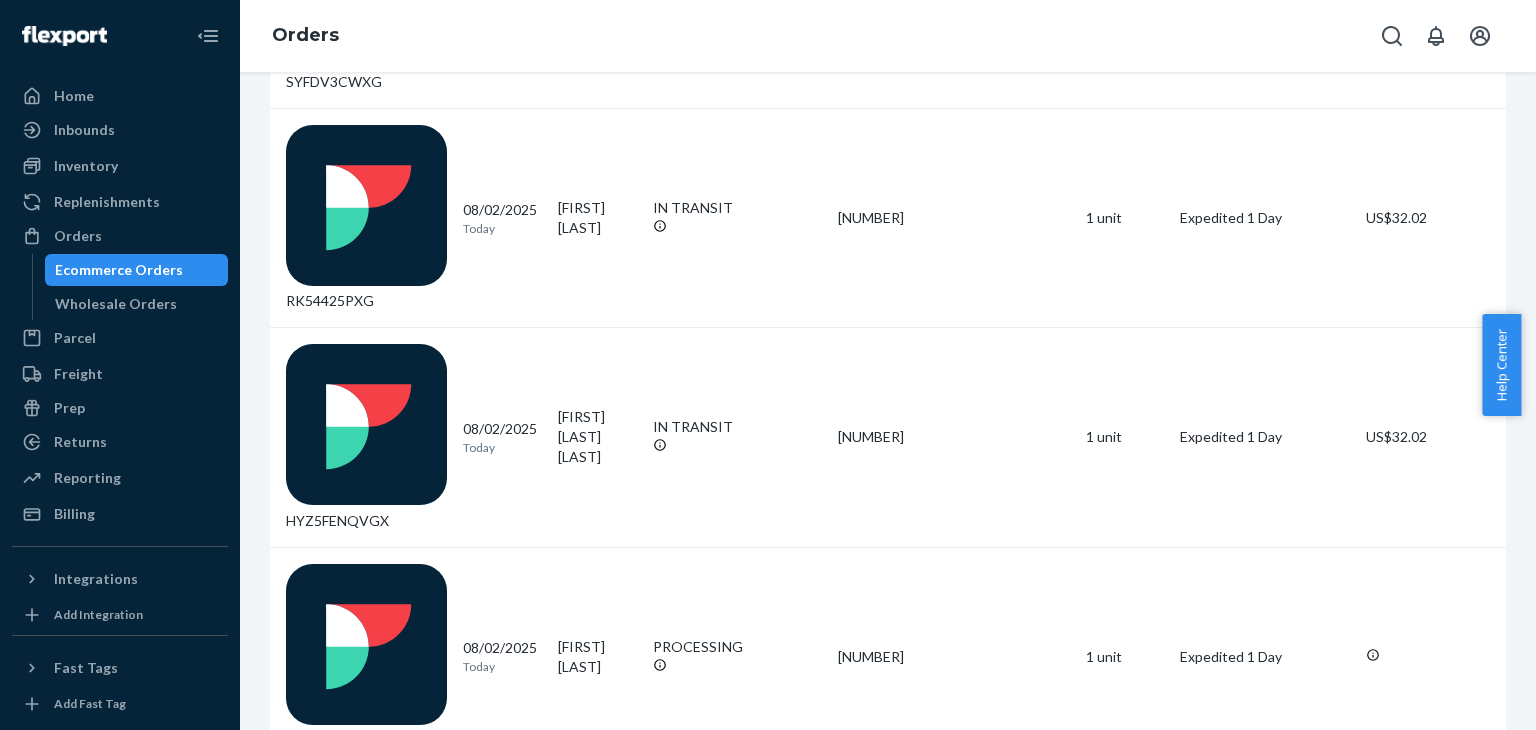 scroll, scrollTop: 0, scrollLeft: 0, axis: both 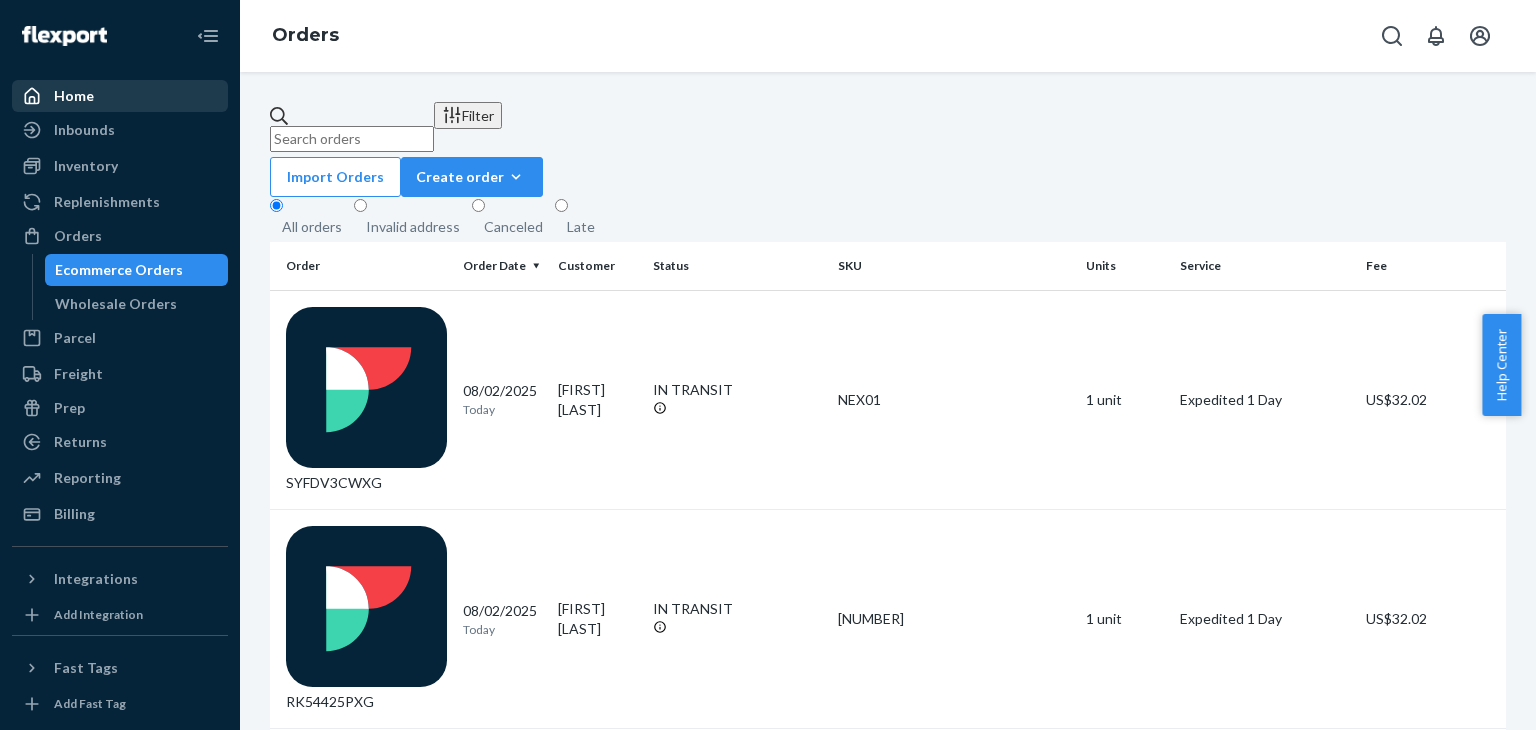 click on "Home" at bounding box center [120, 96] 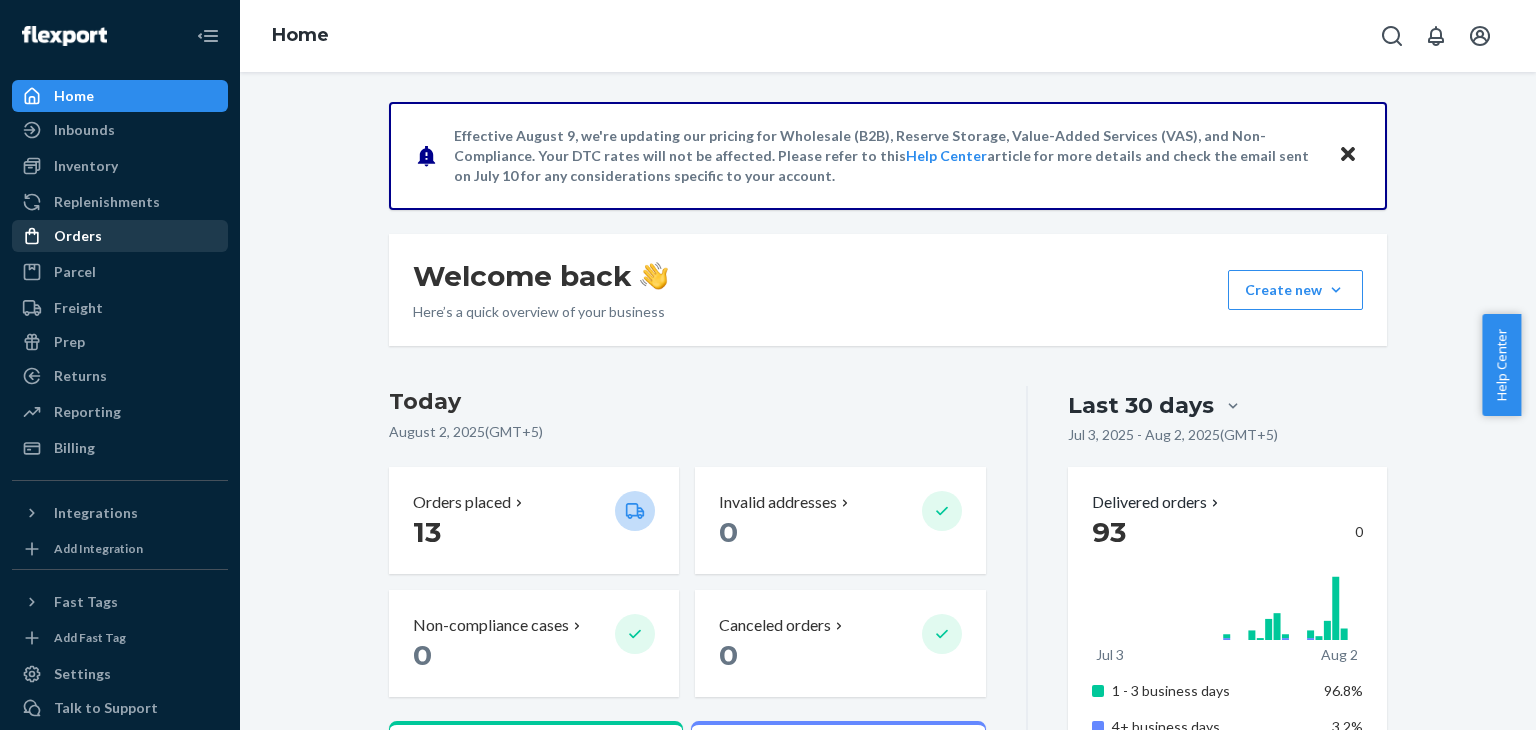 click on "Orders" at bounding box center (120, 236) 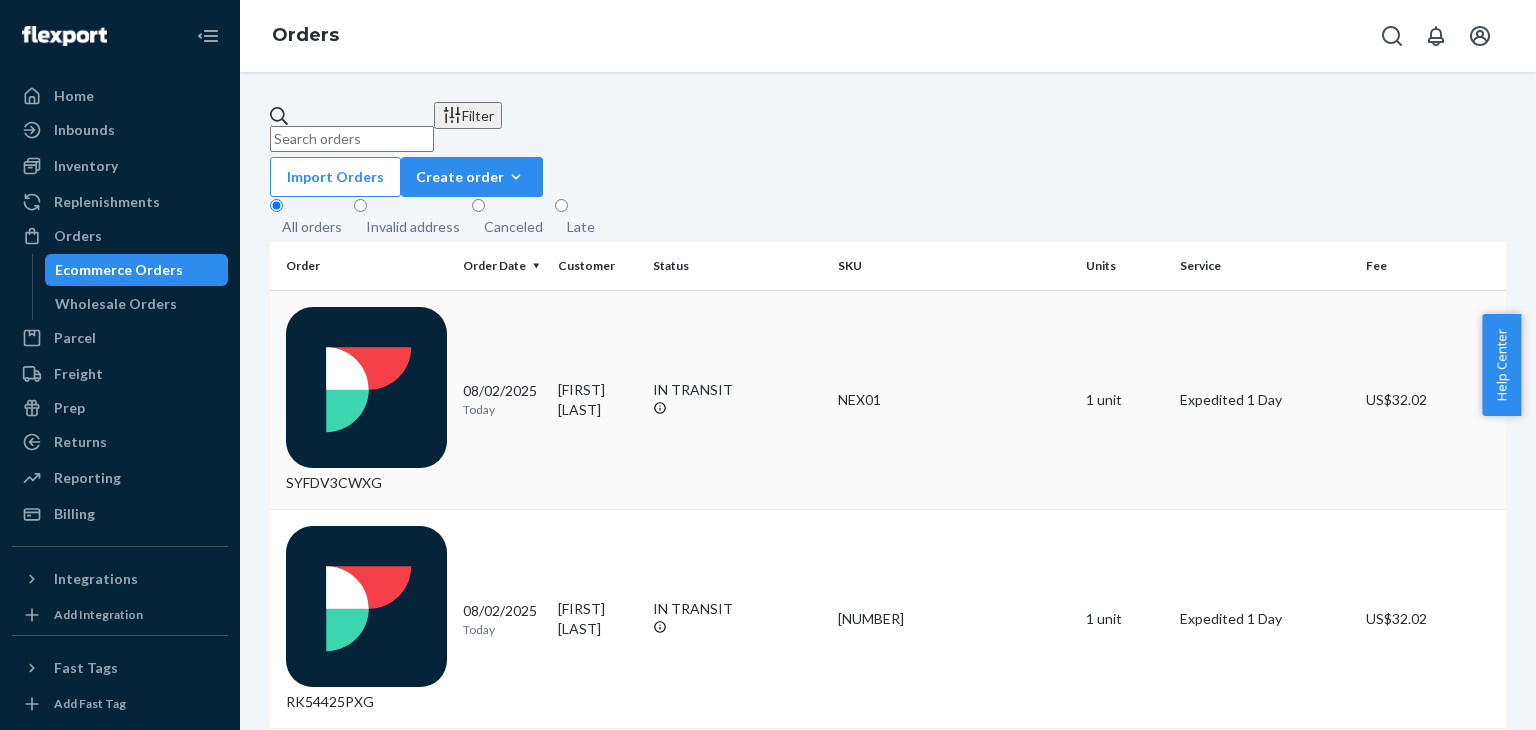 click on "NEX01" at bounding box center (953, 399) 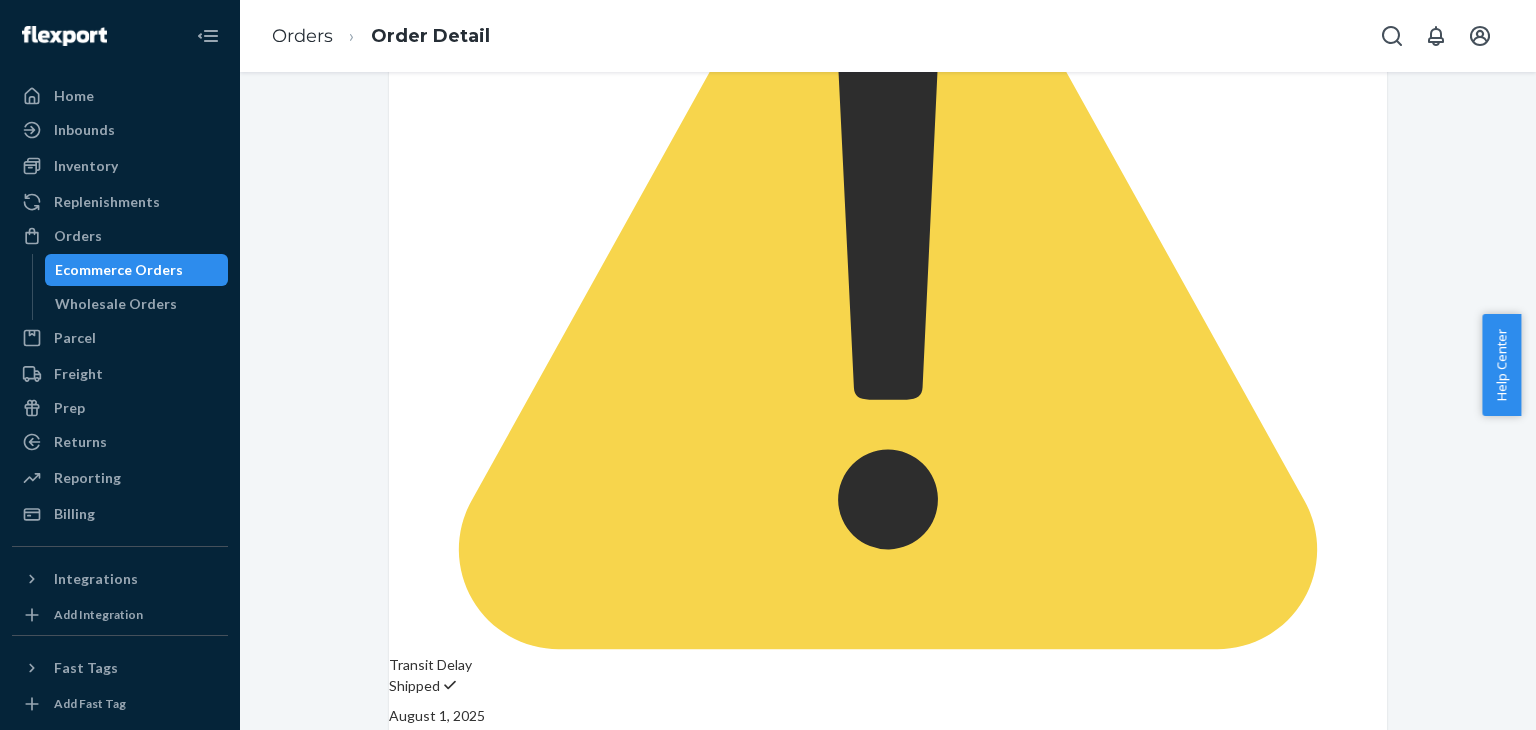scroll, scrollTop: 0, scrollLeft: 0, axis: both 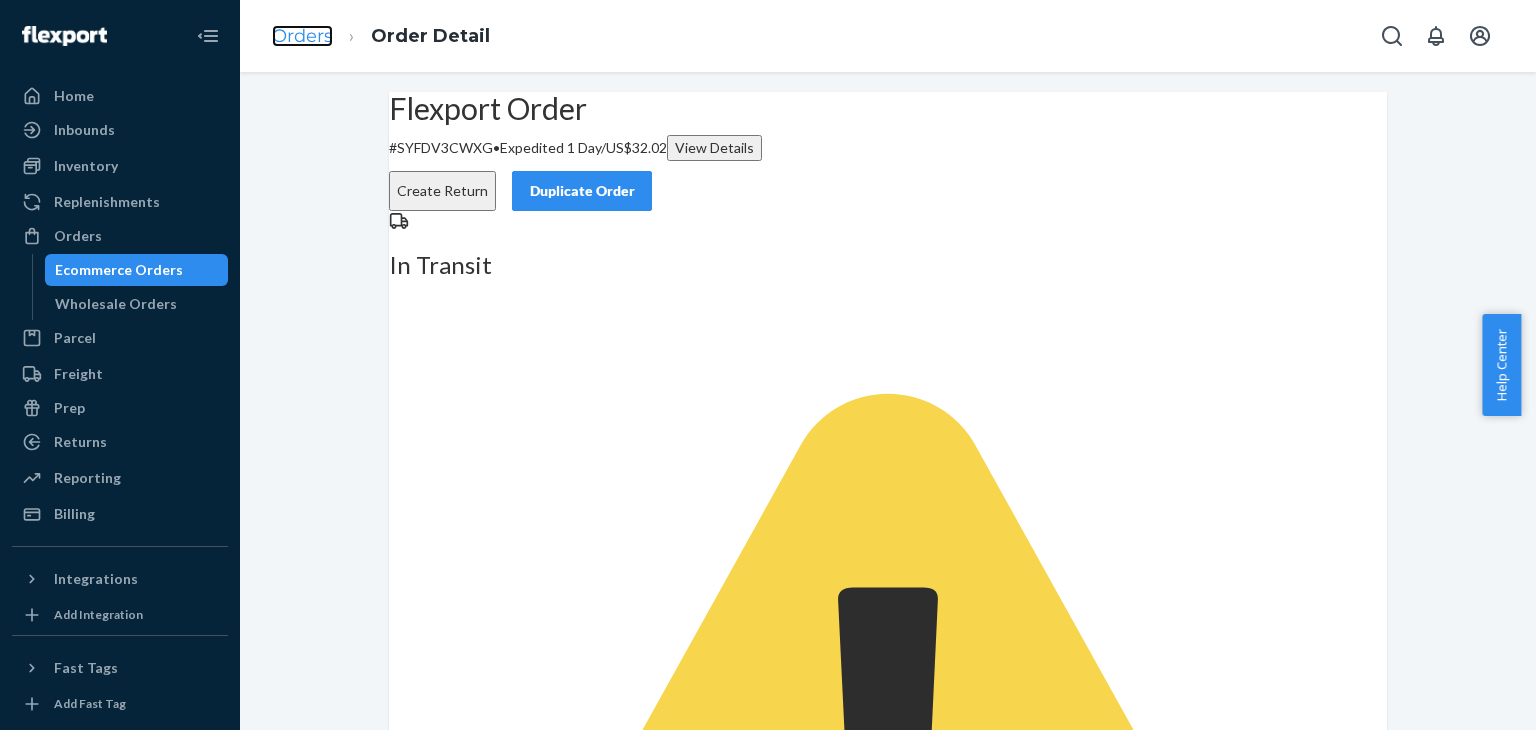 click on "Orders" at bounding box center (302, 36) 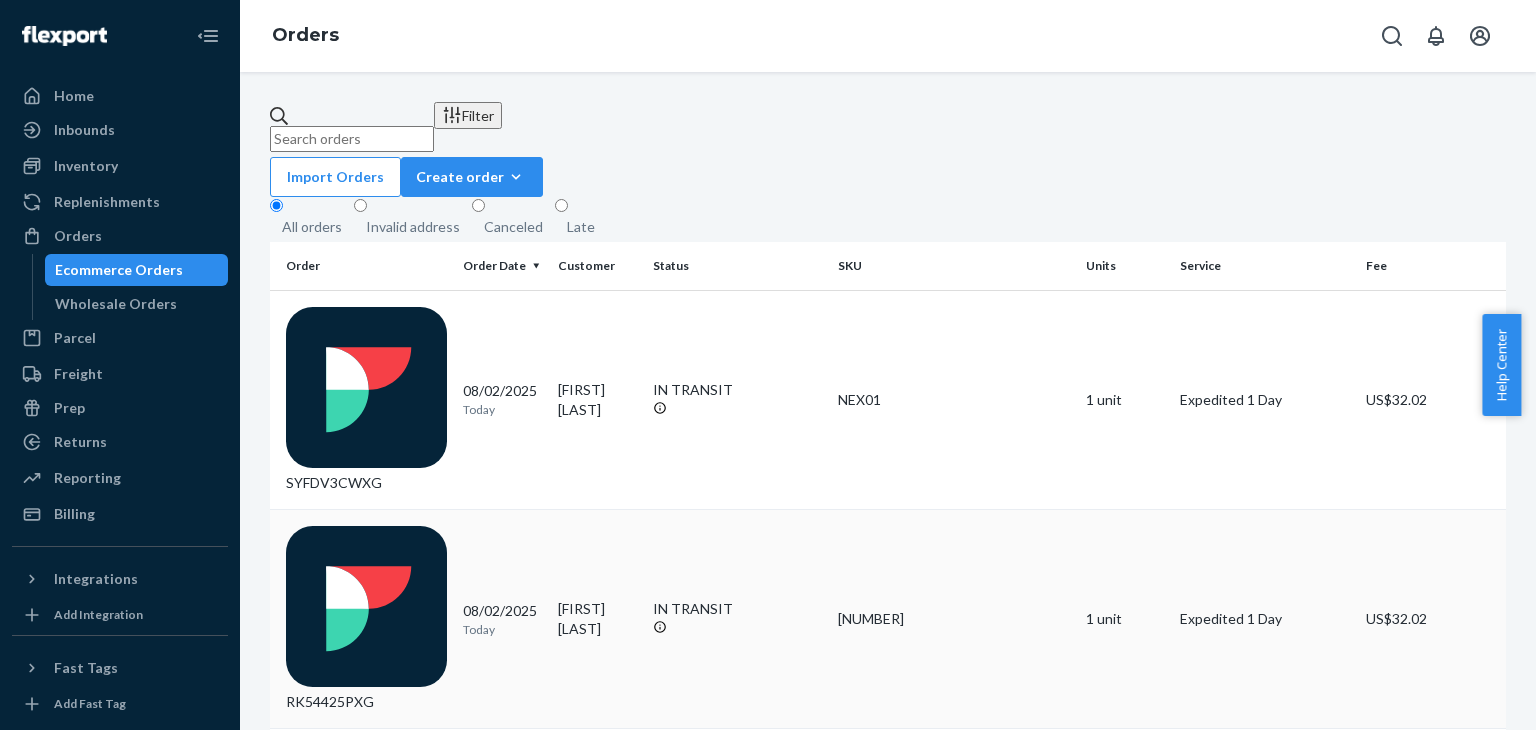 click on "[NUMBER]" at bounding box center [953, 618] 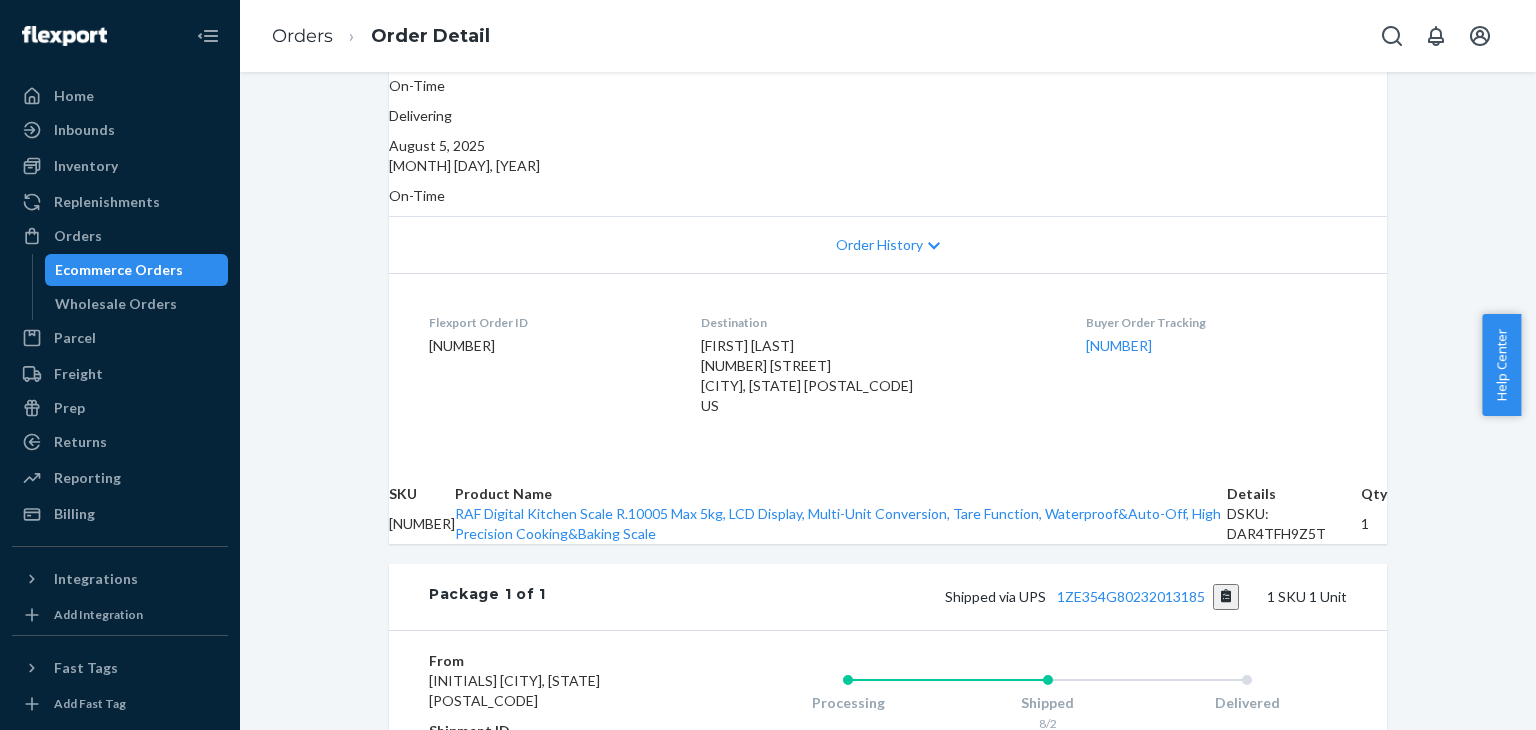 scroll, scrollTop: 0, scrollLeft: 0, axis: both 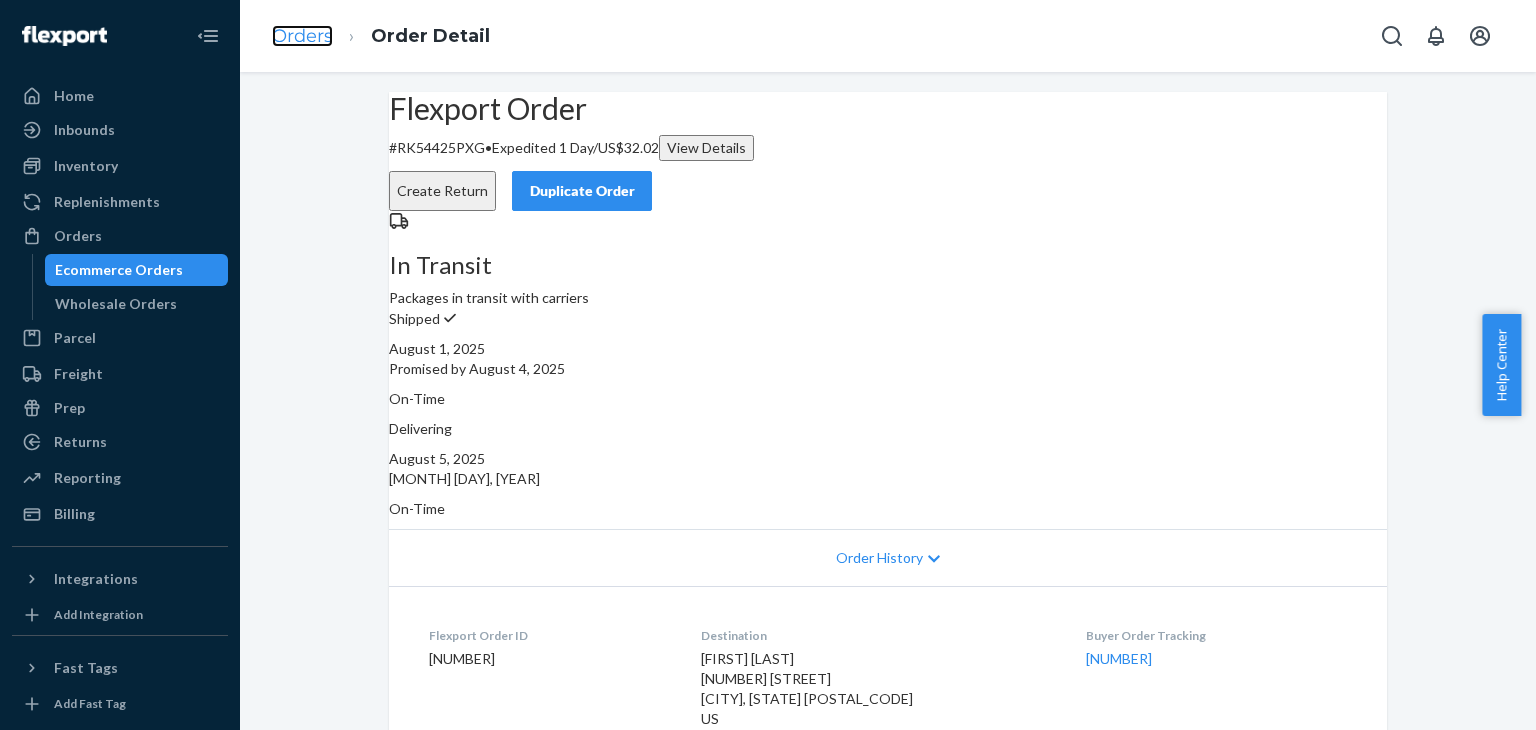 click on "Orders" at bounding box center (302, 36) 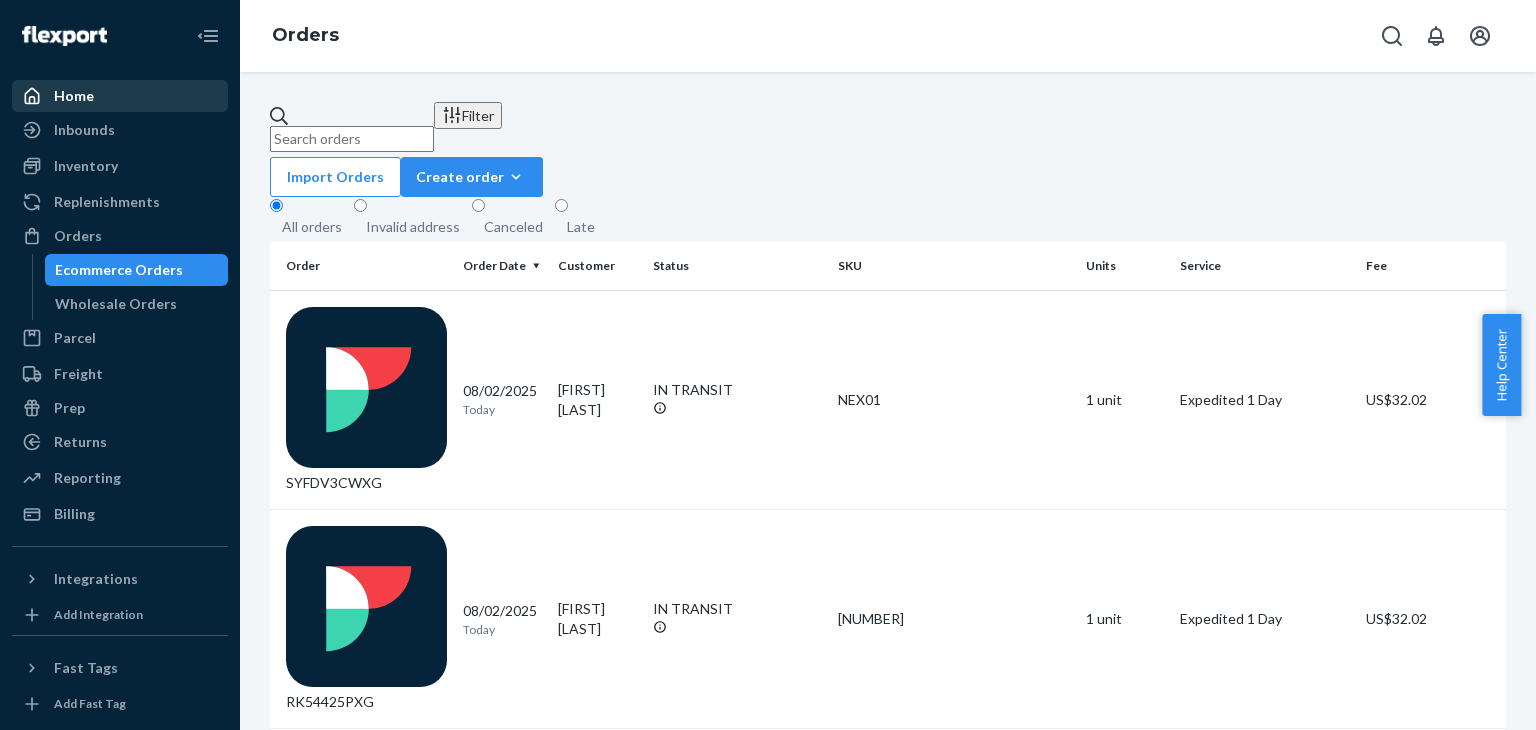 click on "Home" at bounding box center (120, 96) 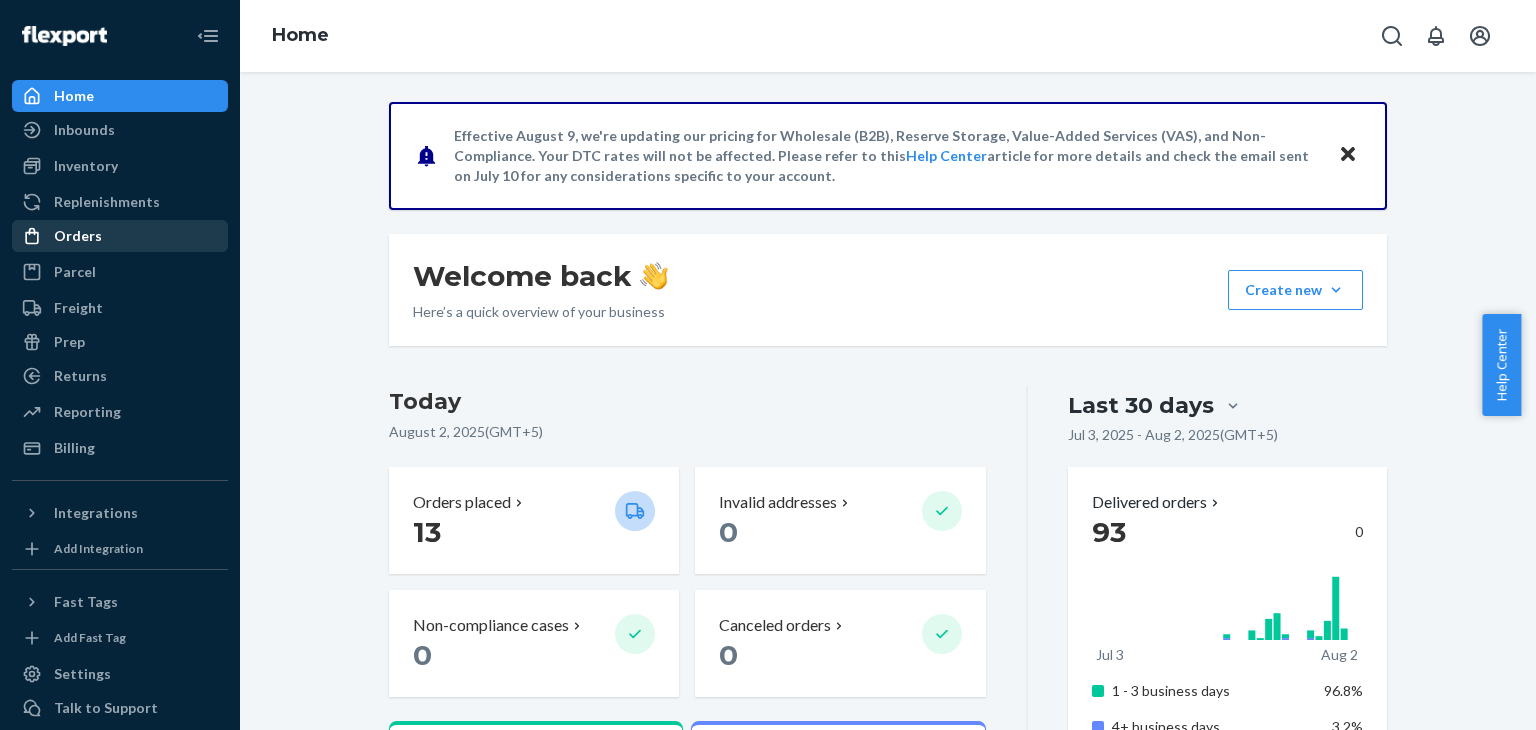 click on "Orders" at bounding box center [120, 236] 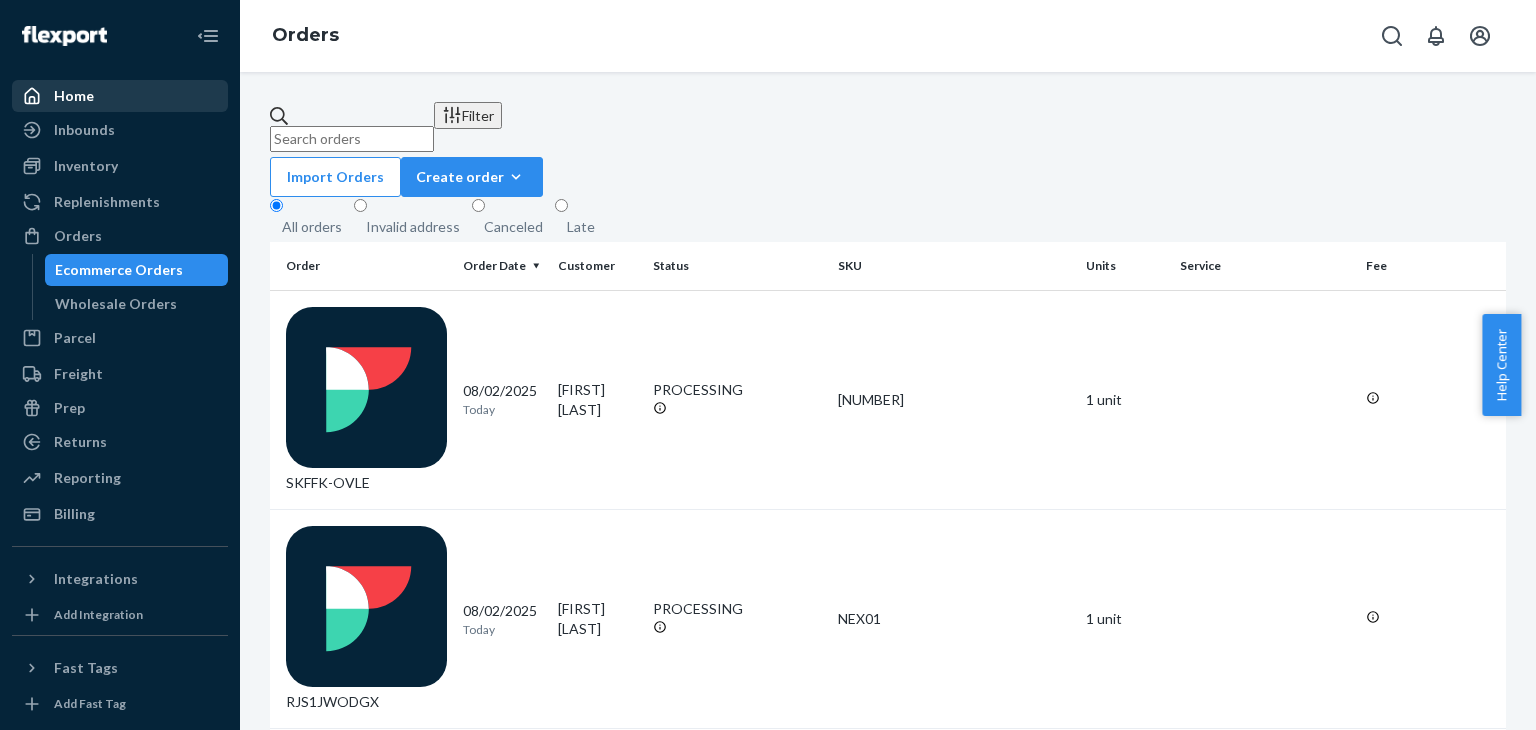 click on "Home" at bounding box center (120, 96) 